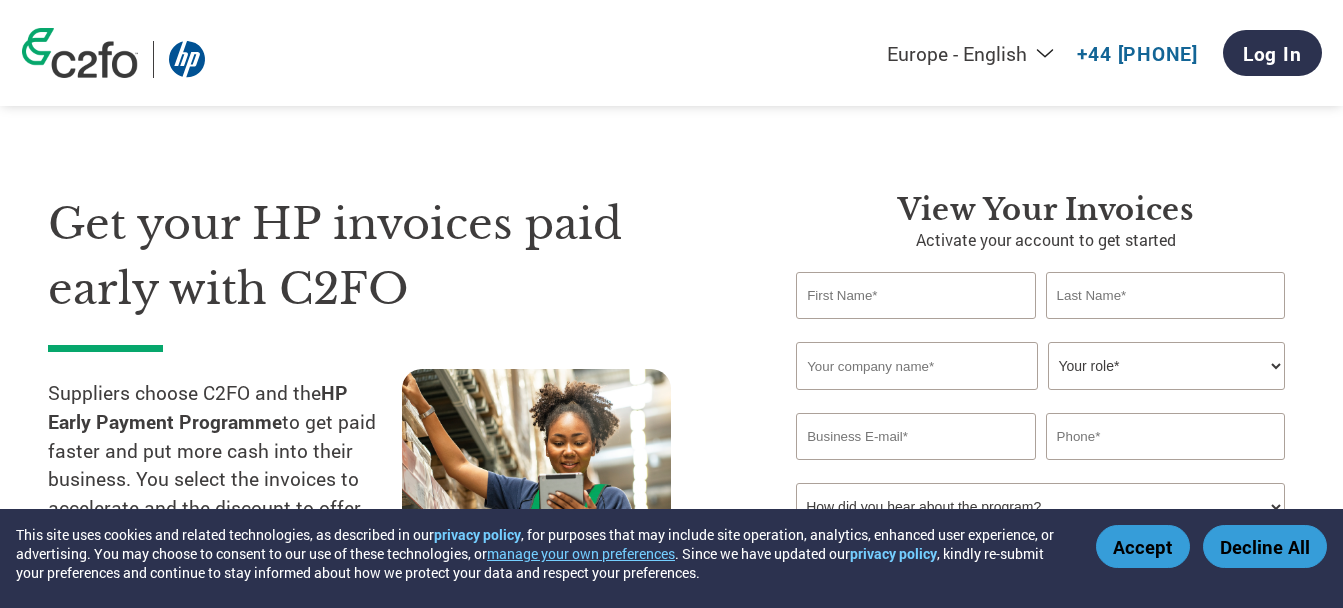 select on "en-GB" 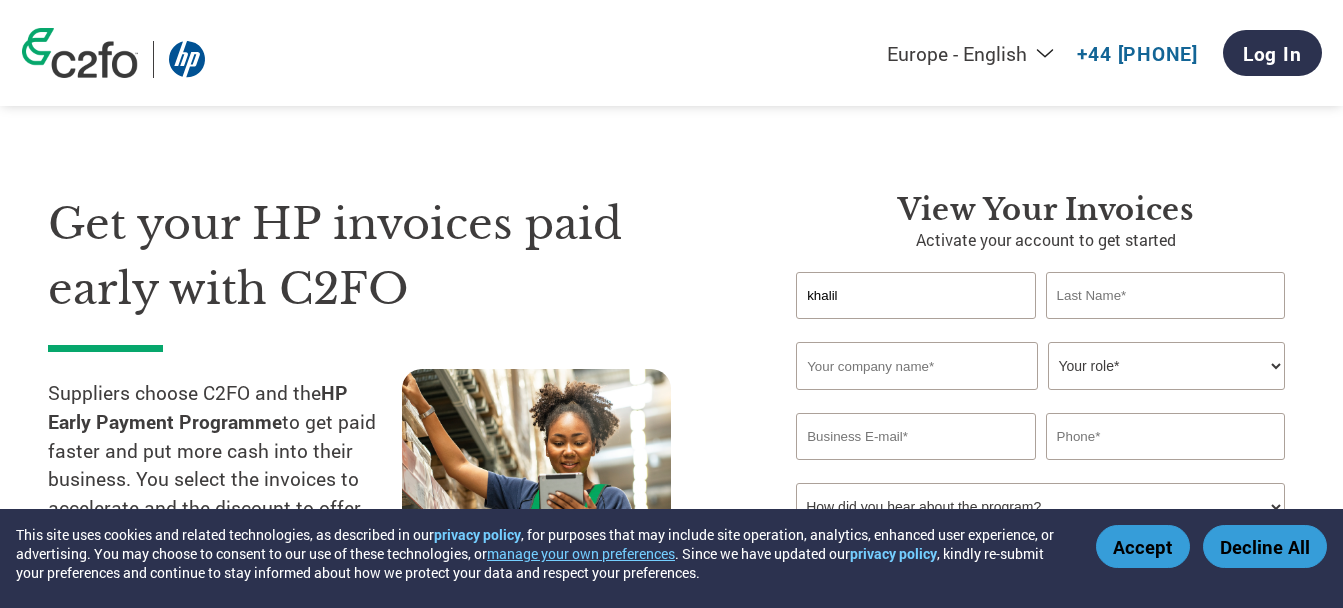 type on "khalil" 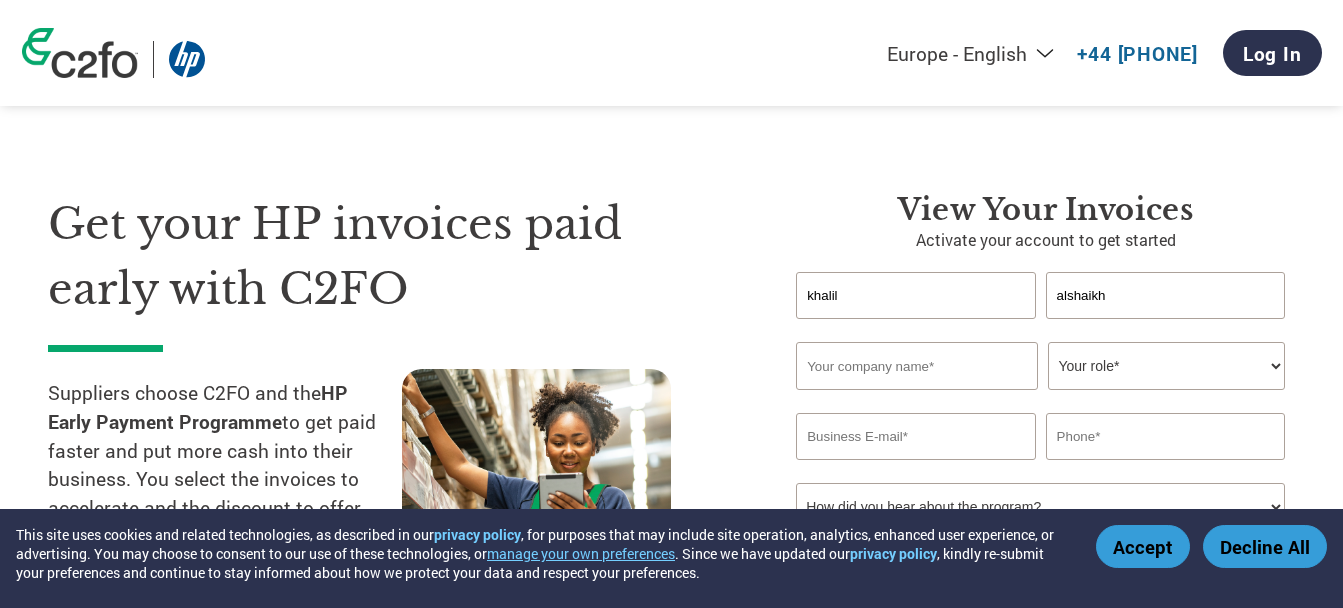 type on "alshaikh" 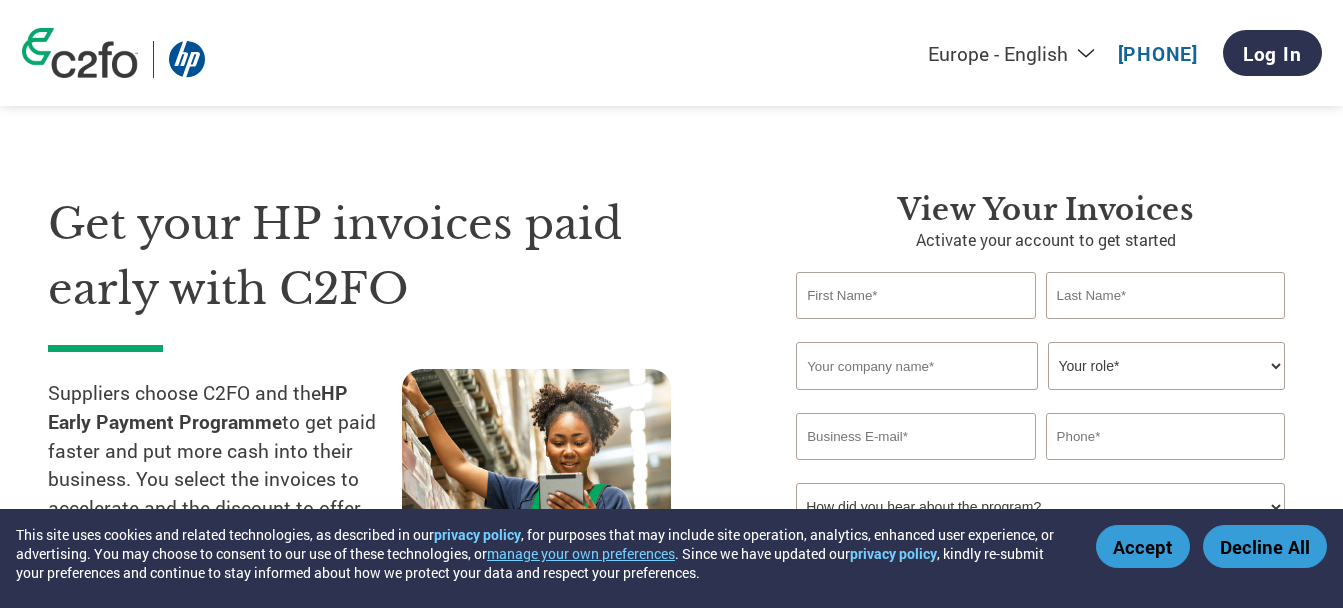 select on "en-GB" 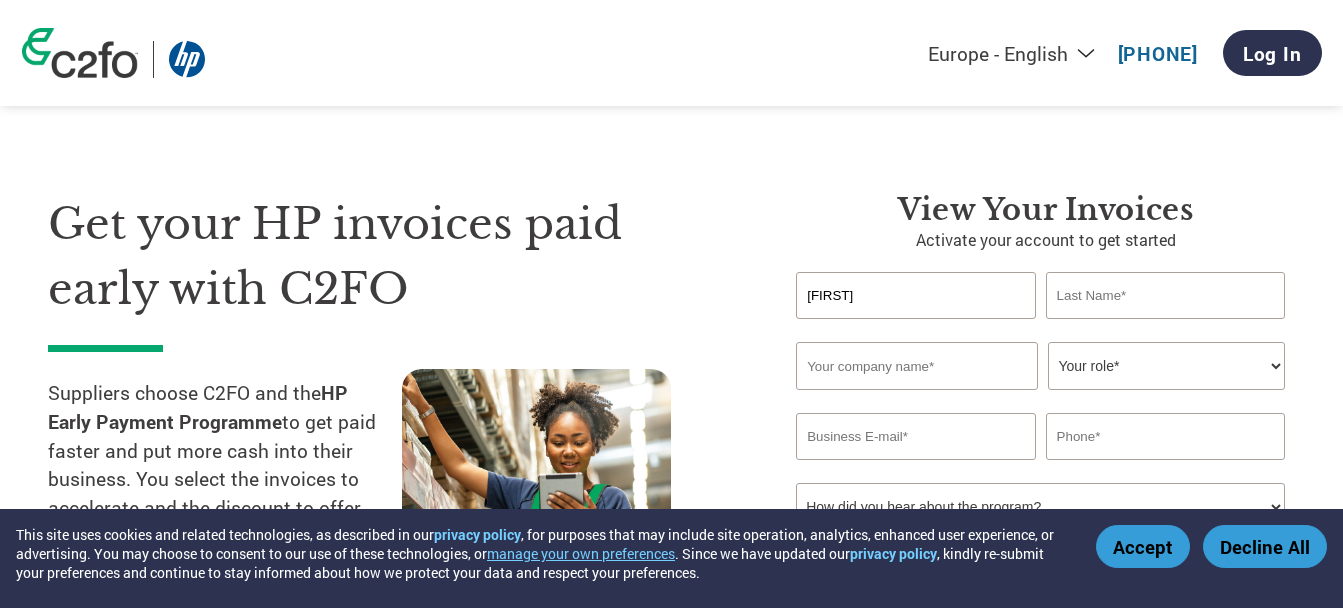 type on "[FIRST]" 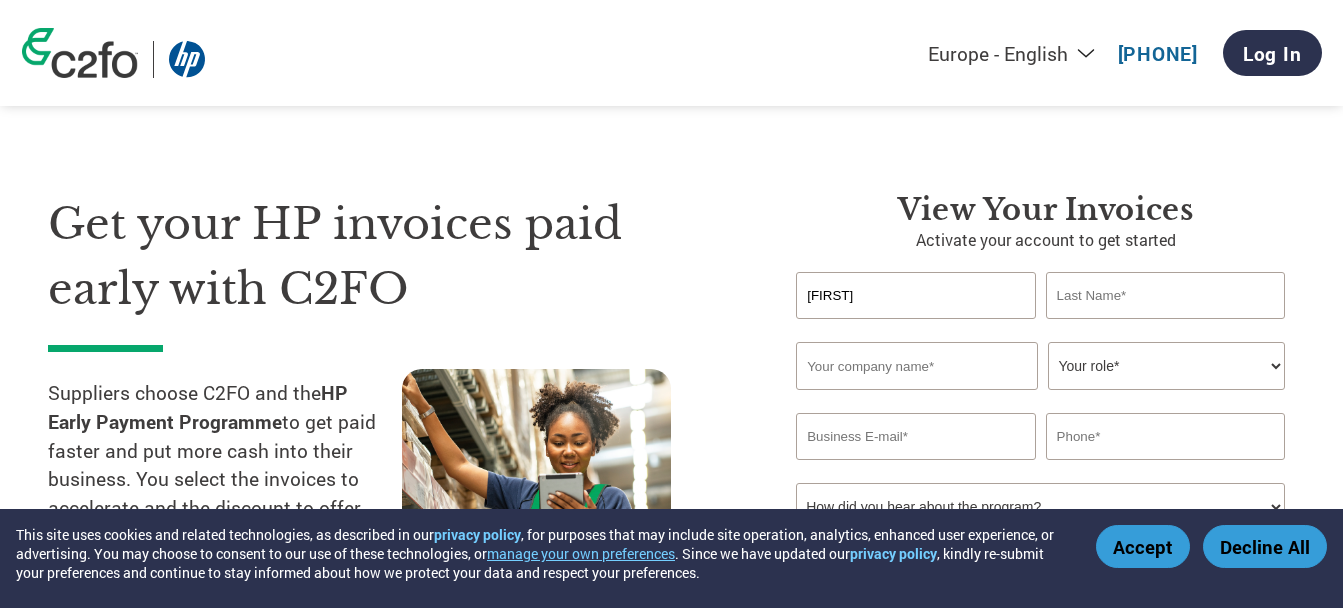 paste on "[LAST]" 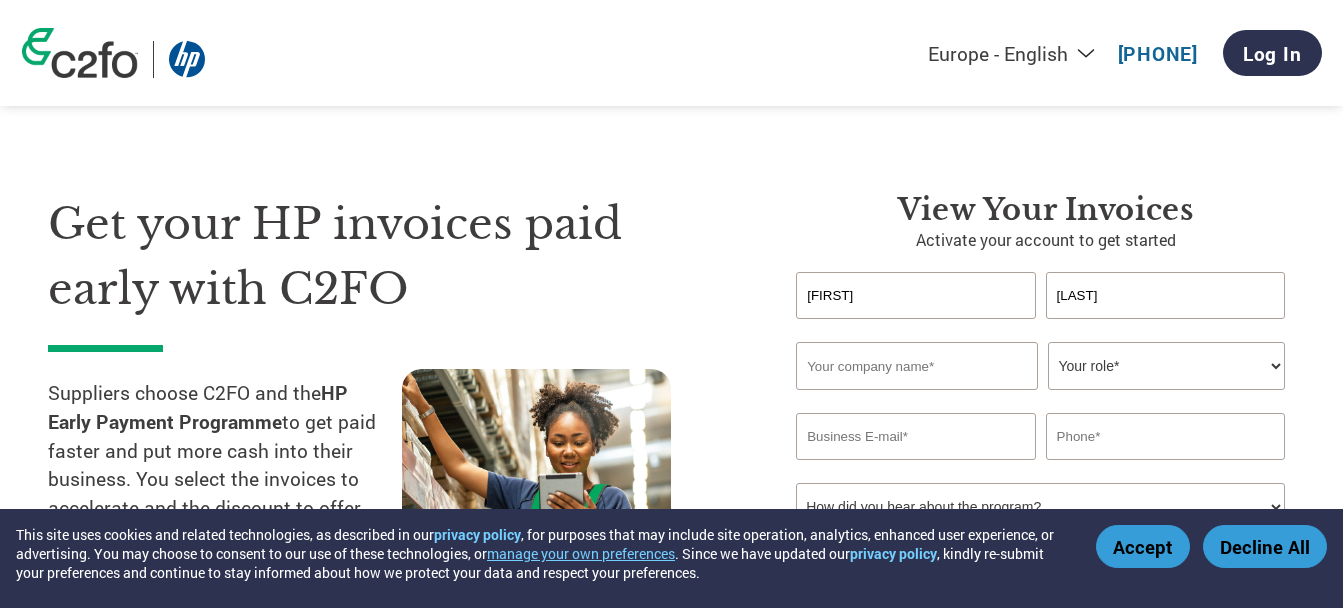 type on "[LAST]" 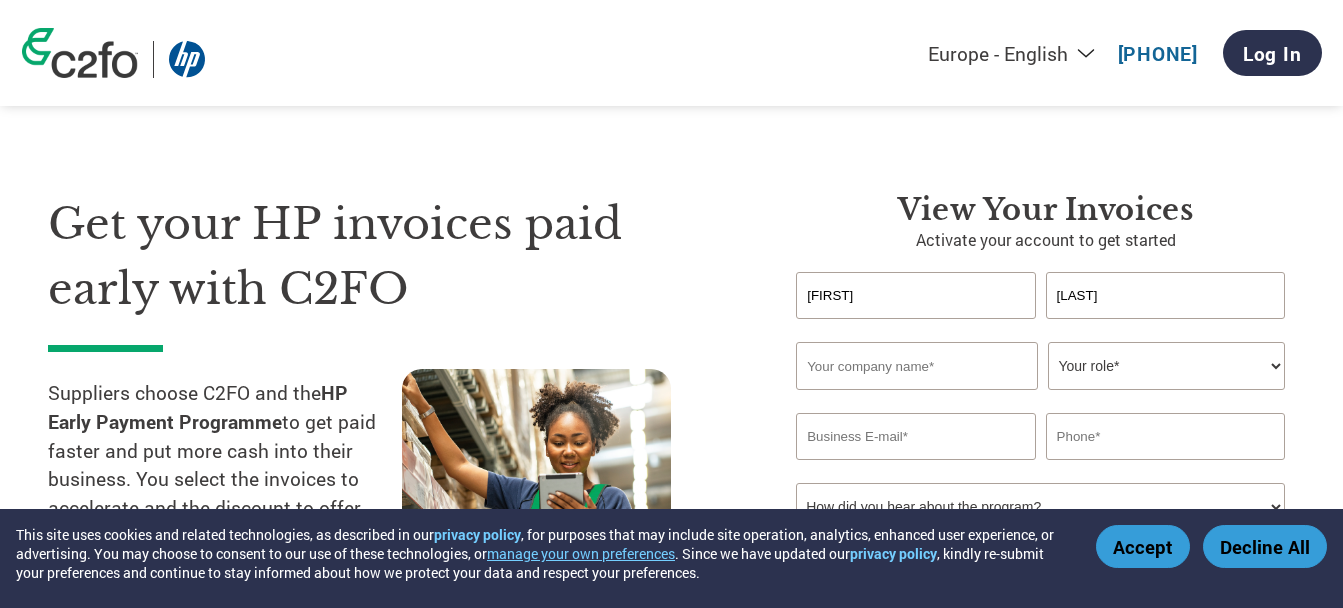 paste on "Samir Trading & Marketing-CJSC" 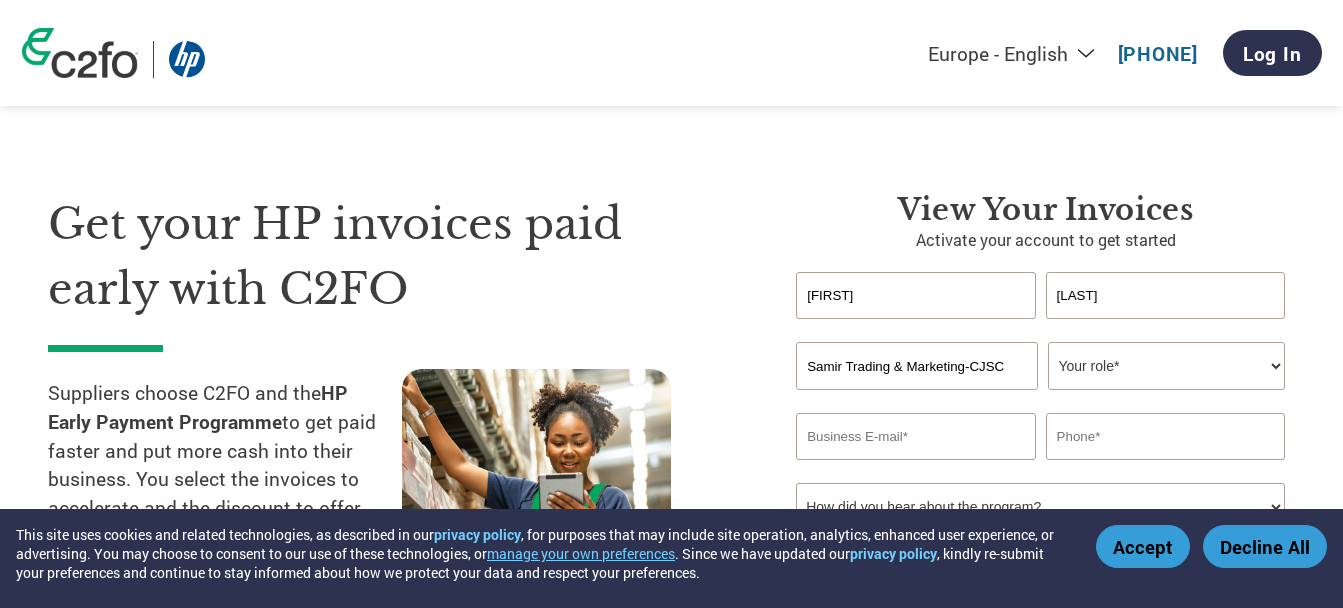 type on "Samir Trading & Marketing-CJSC" 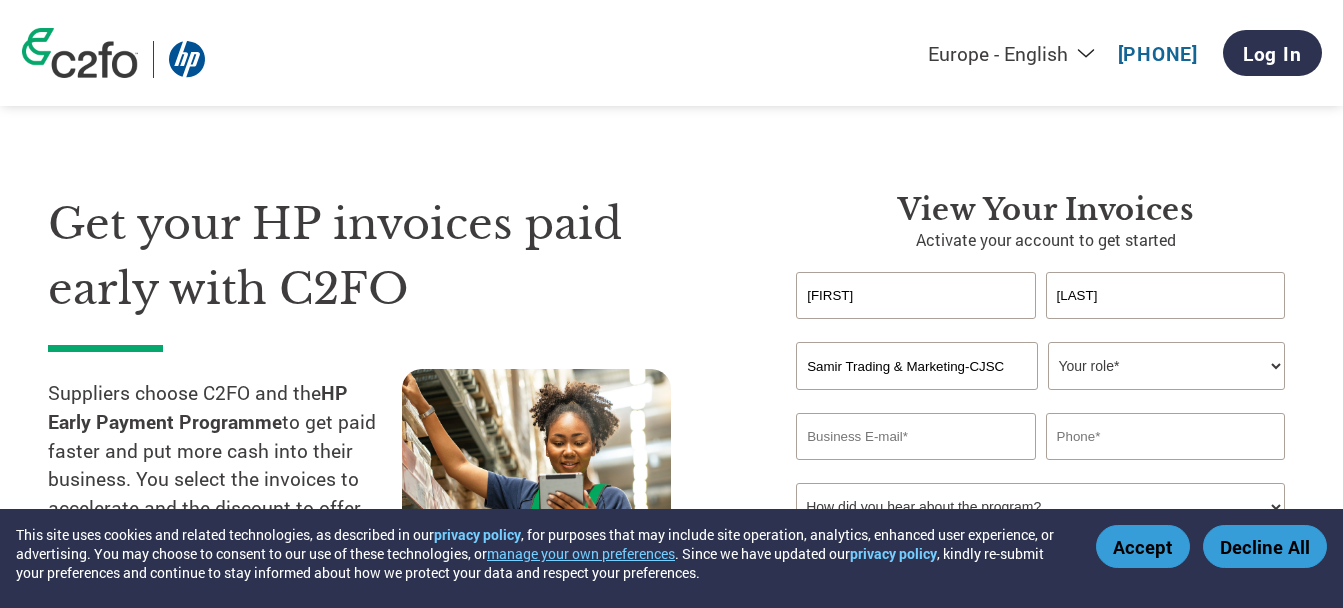 click on "Invalid company name or company name is too long" at bounding box center (1040, 398) 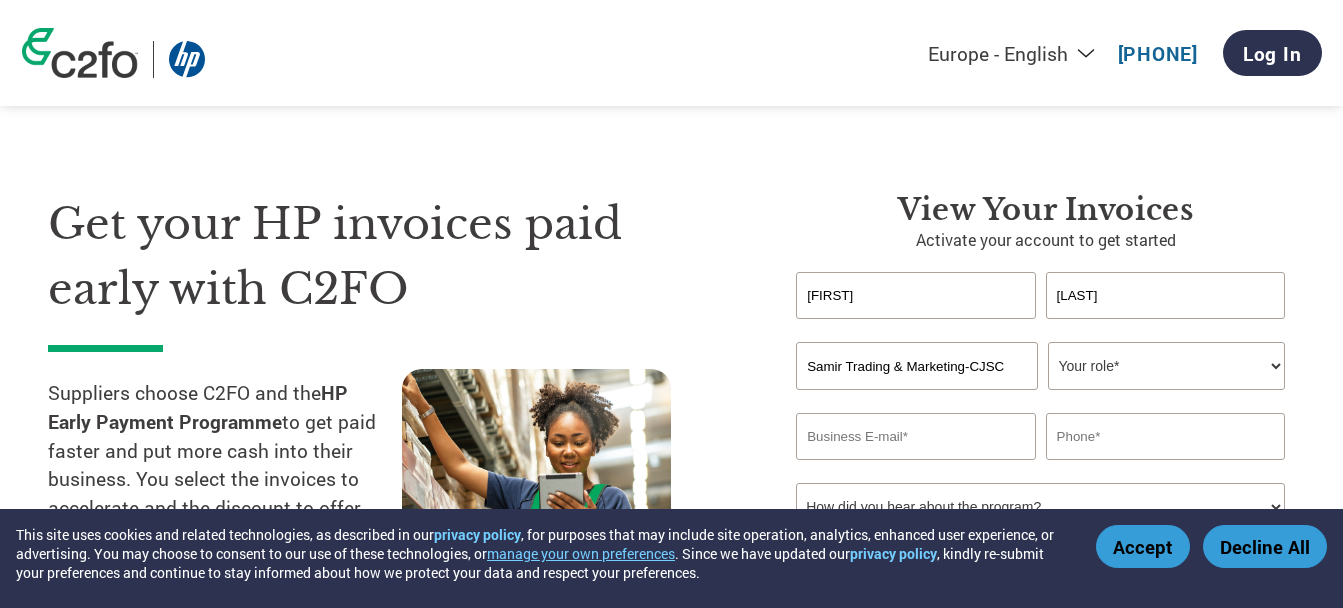 select on "OTHER" 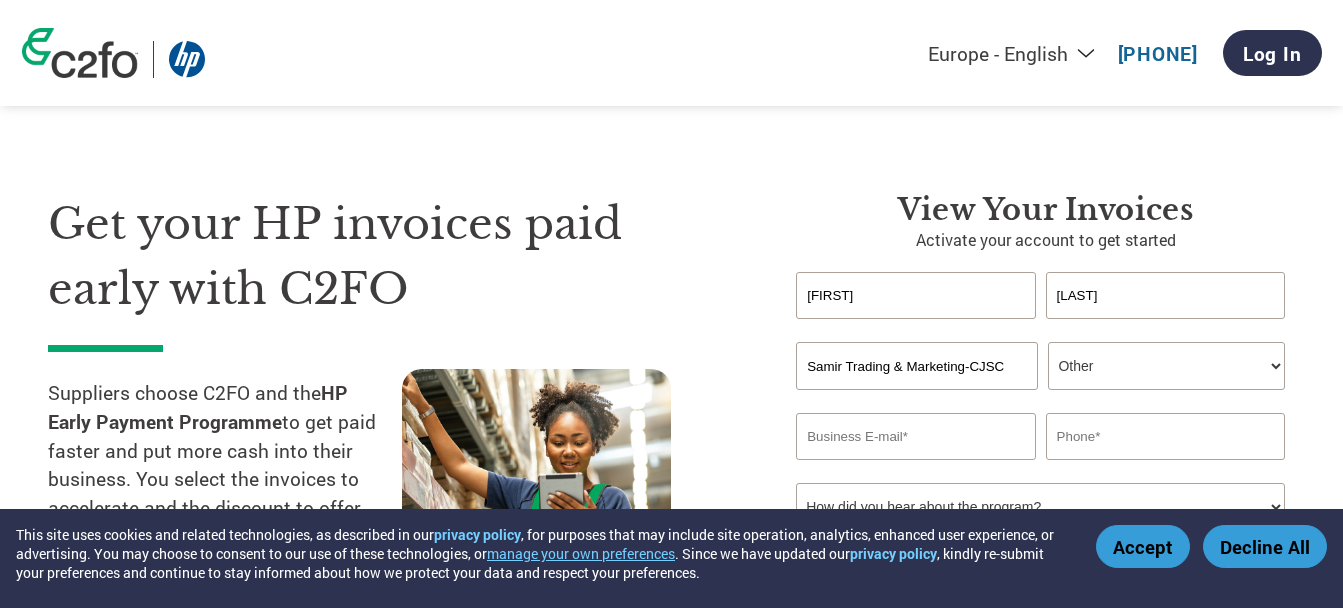 click on "Your role* CFO Controller Credit Manager Finance Director Treasurer CEO President Owner/Founder Accounting Bookkeeper Accounts Receivable Office Manager Other" at bounding box center (1166, 366) 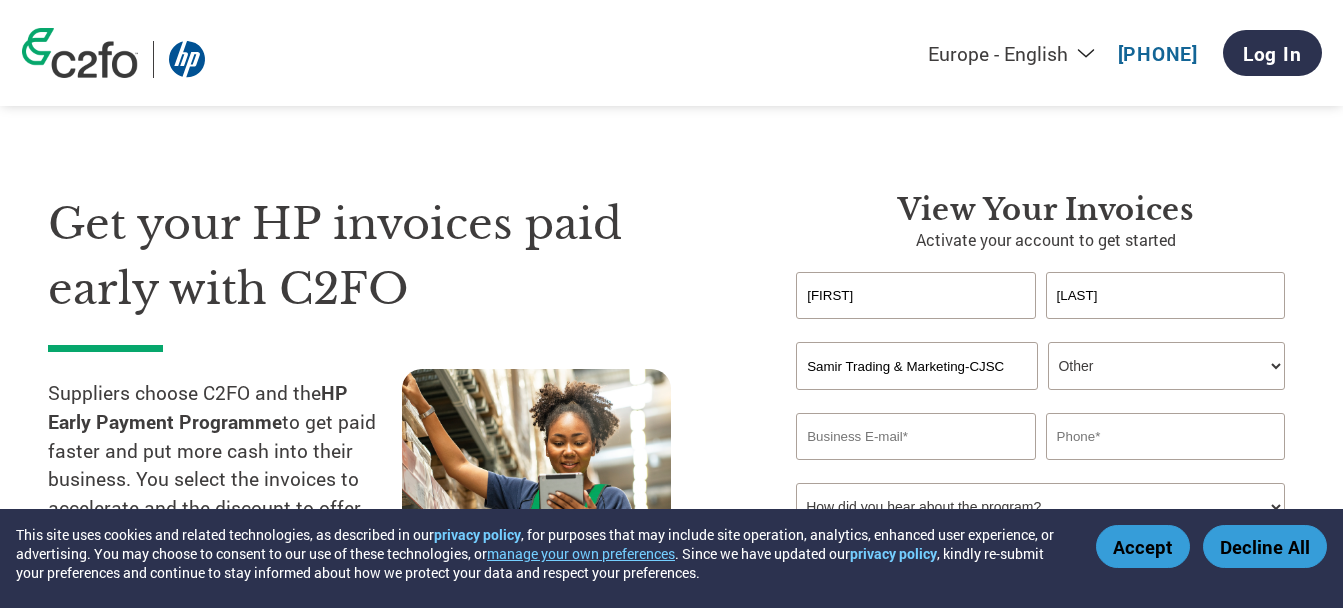 paste on "[EMAIL]" 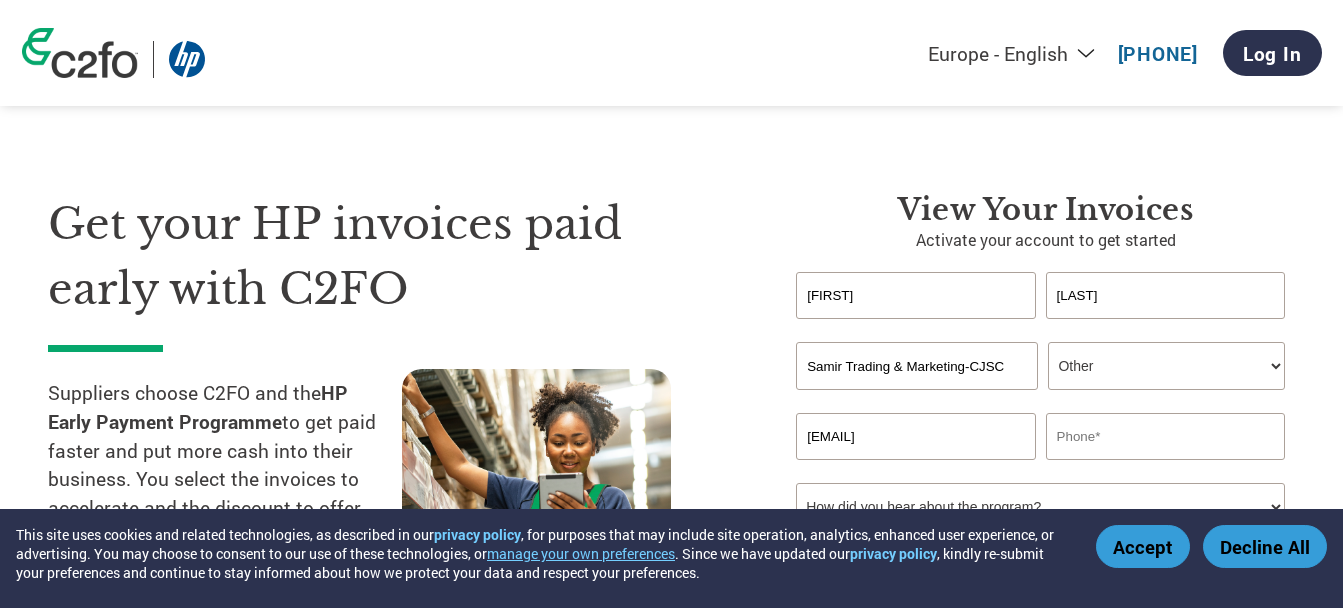 type on "[EMAIL]" 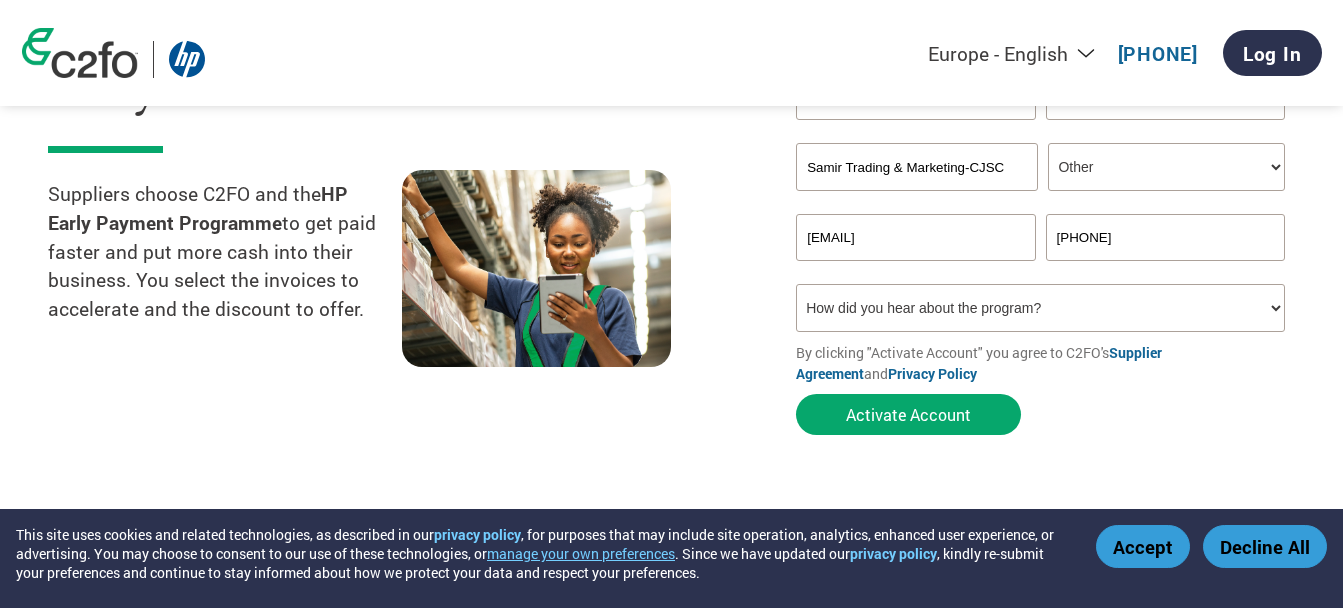 scroll, scrollTop: 200, scrollLeft: 0, axis: vertical 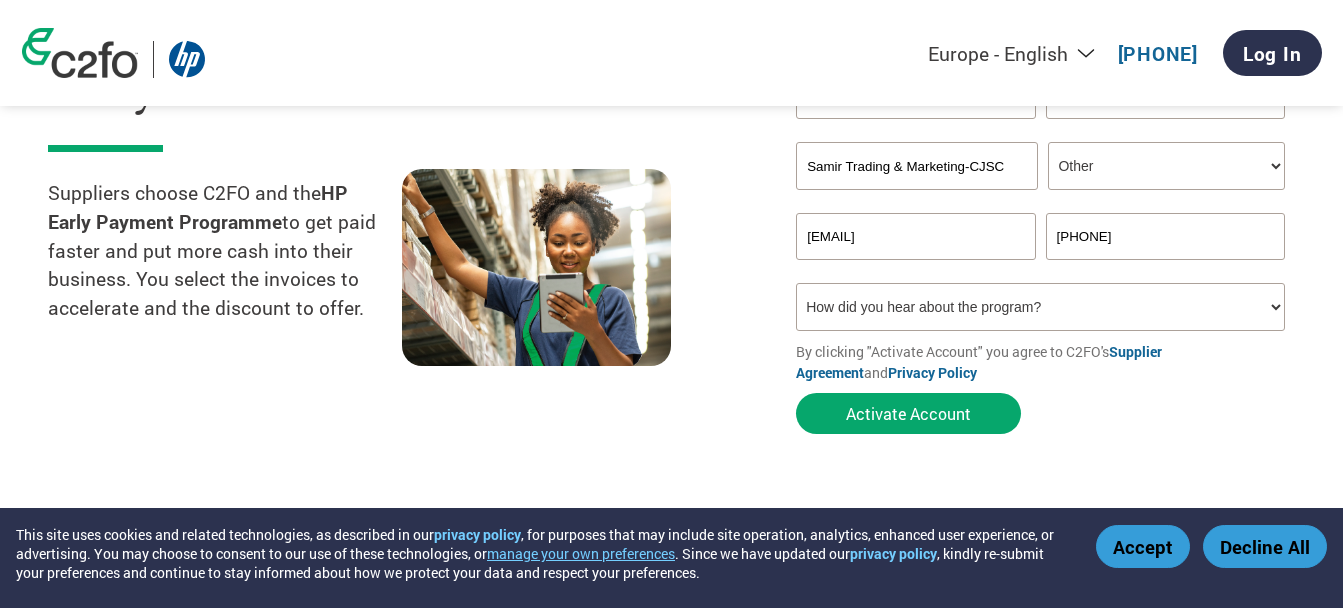 type on "[PHONE]" 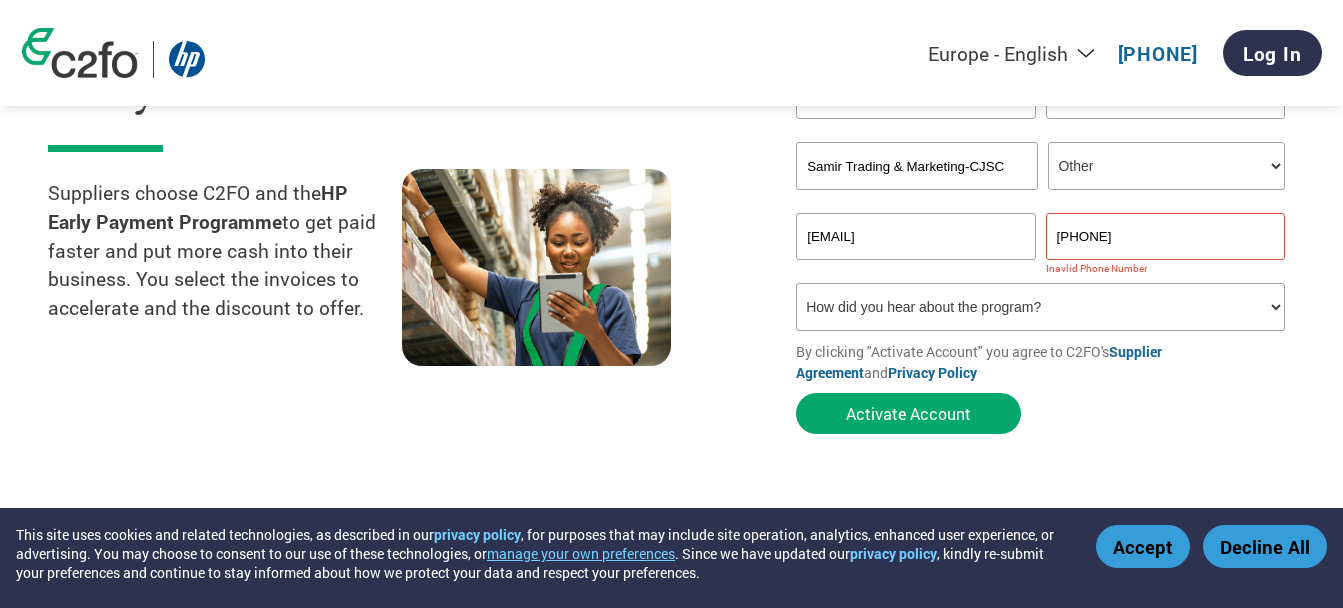 click on "How did you hear about the program? Received a letter Email Social Media Online Search Family/Friend/Acquaintance At an event Other" at bounding box center [1040, 307] 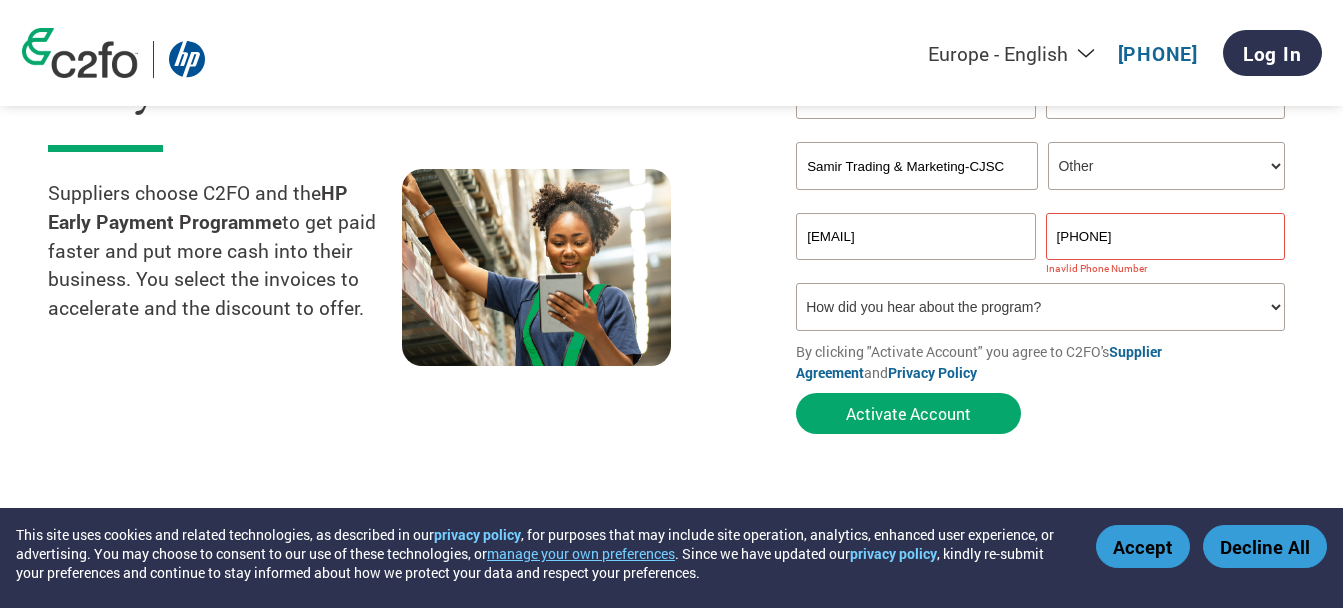 select on "Email" 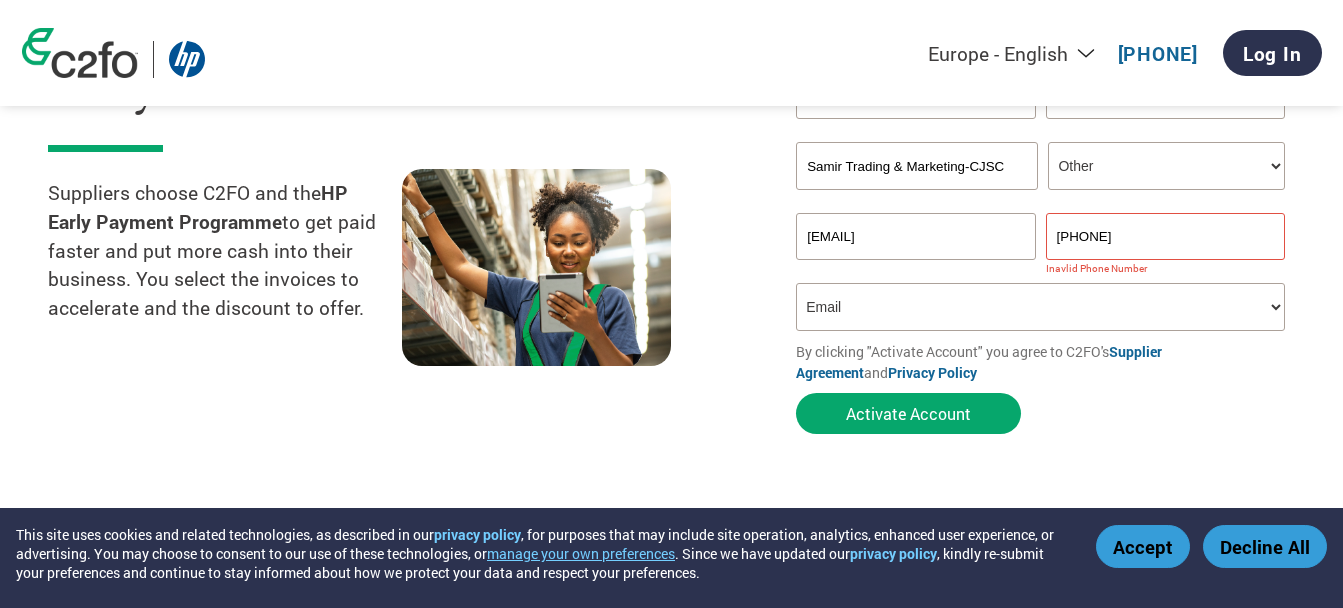 click on "How did you hear about the program? Received a letter Email Social Media Online Search Family/Friend/Acquaintance At an event Other" at bounding box center (1040, 307) 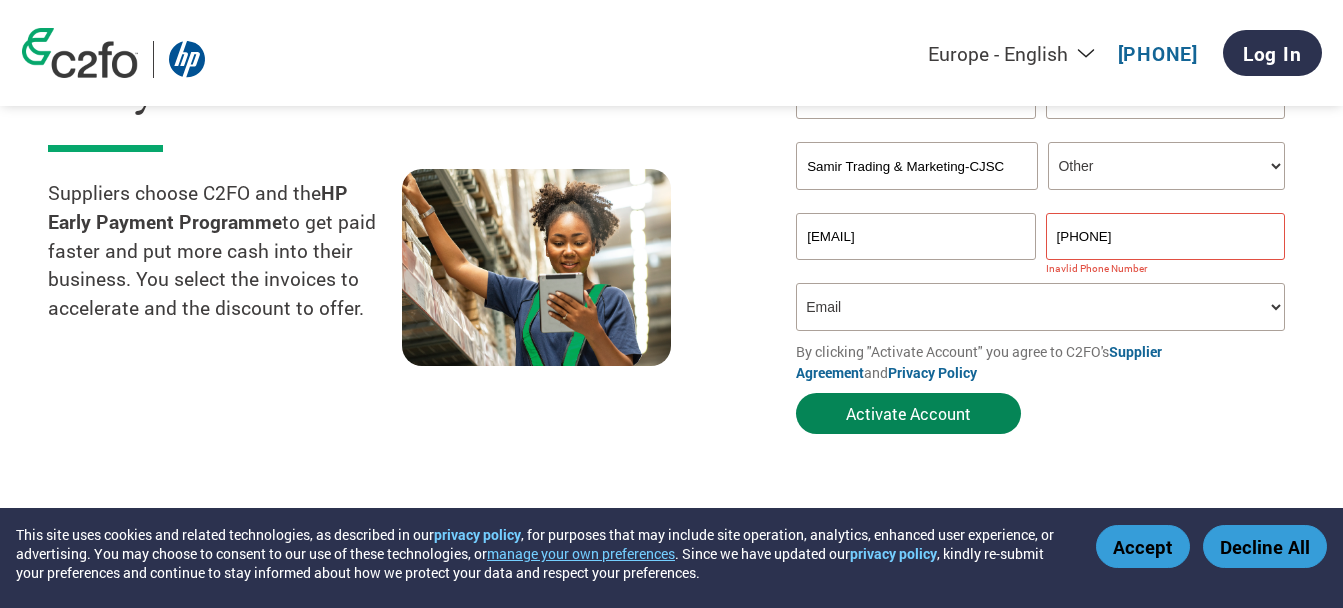 click on "Activate Account" at bounding box center [908, 413] 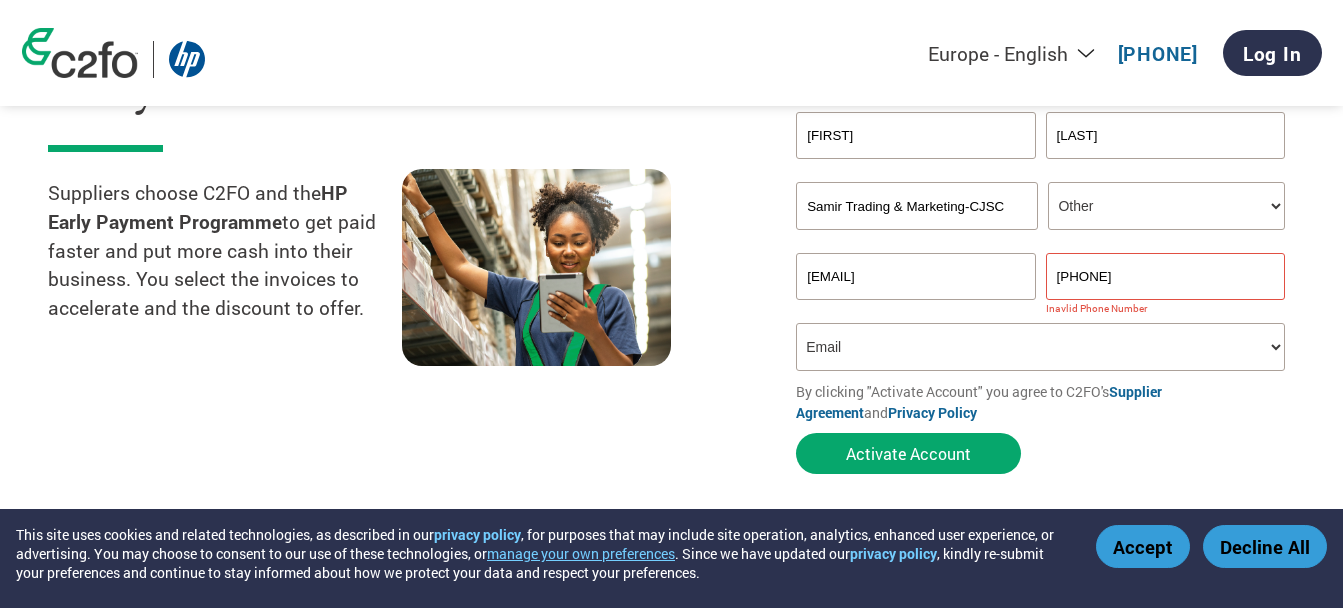 click on "[PHONE]" at bounding box center (1165, 276) 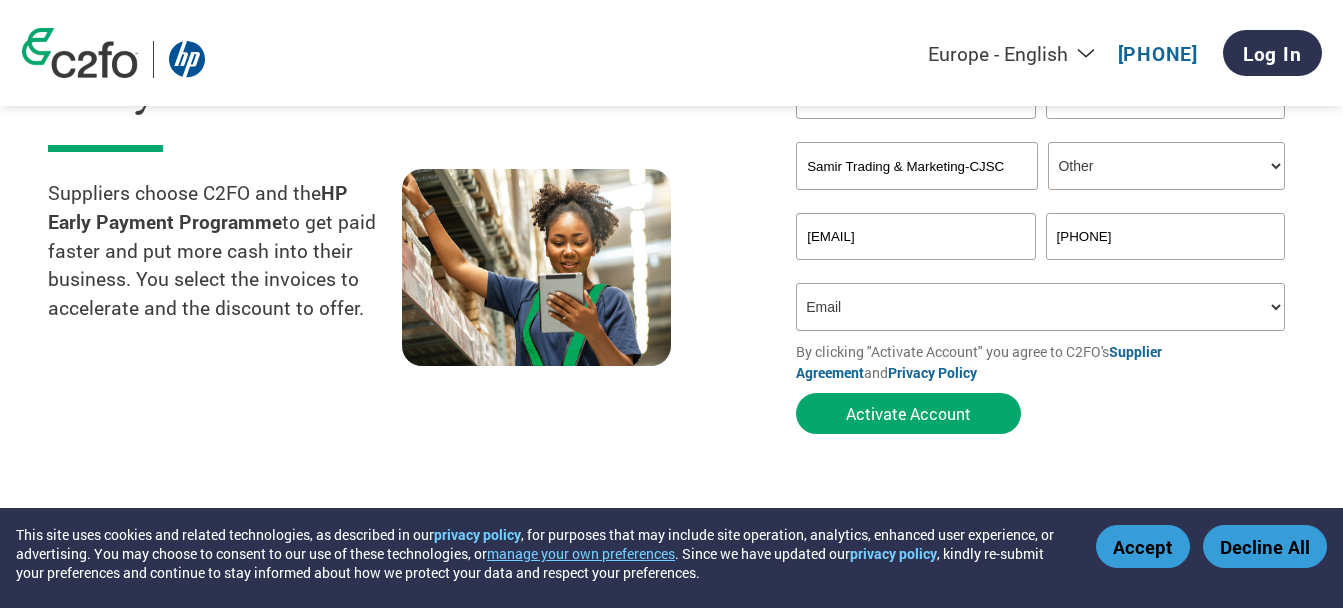 type on "[PHONE]" 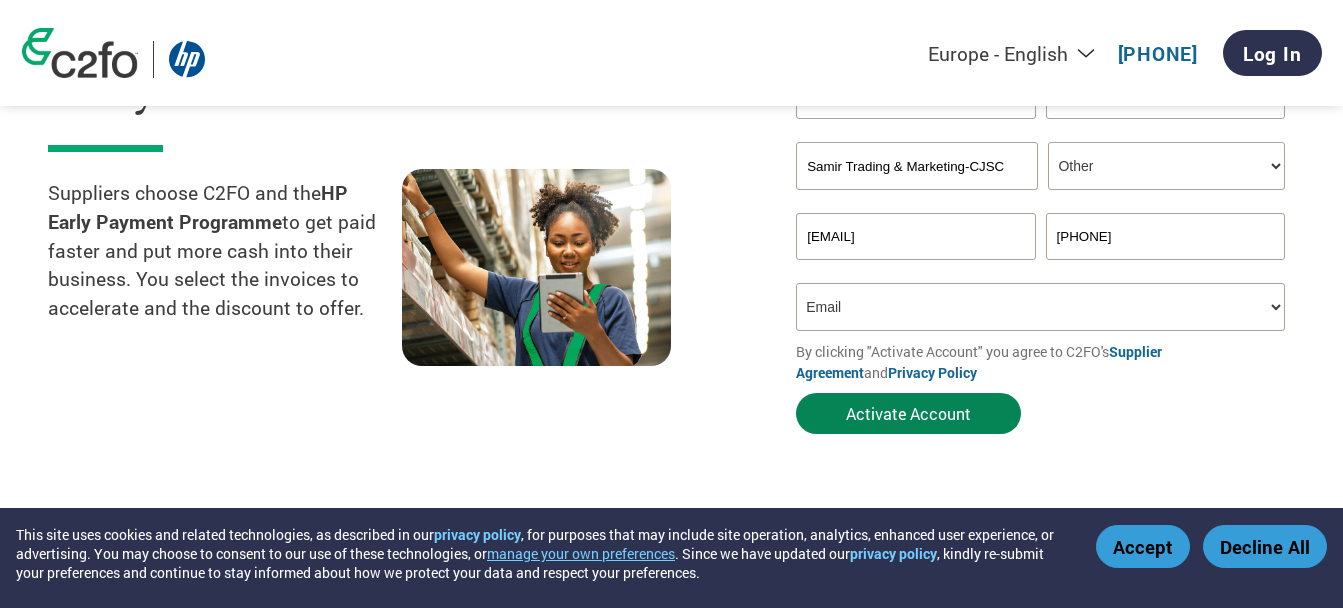 click on "Activate Account" at bounding box center (908, 413) 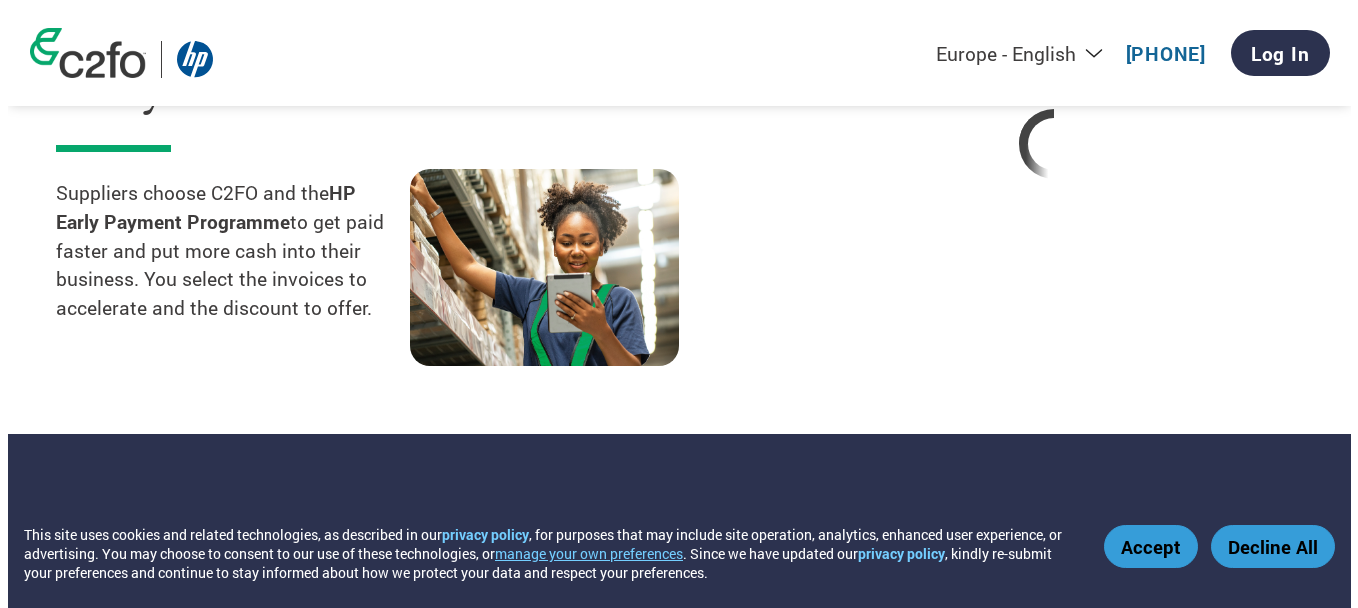 scroll, scrollTop: 0, scrollLeft: 0, axis: both 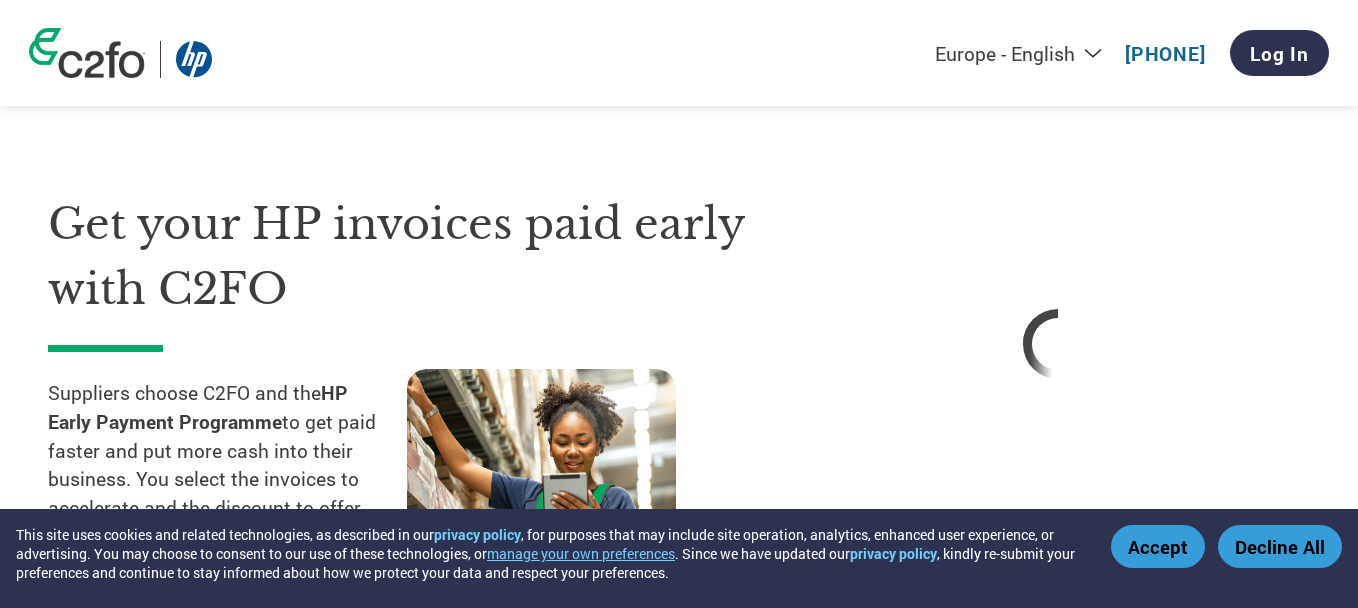 select on "en-GB" 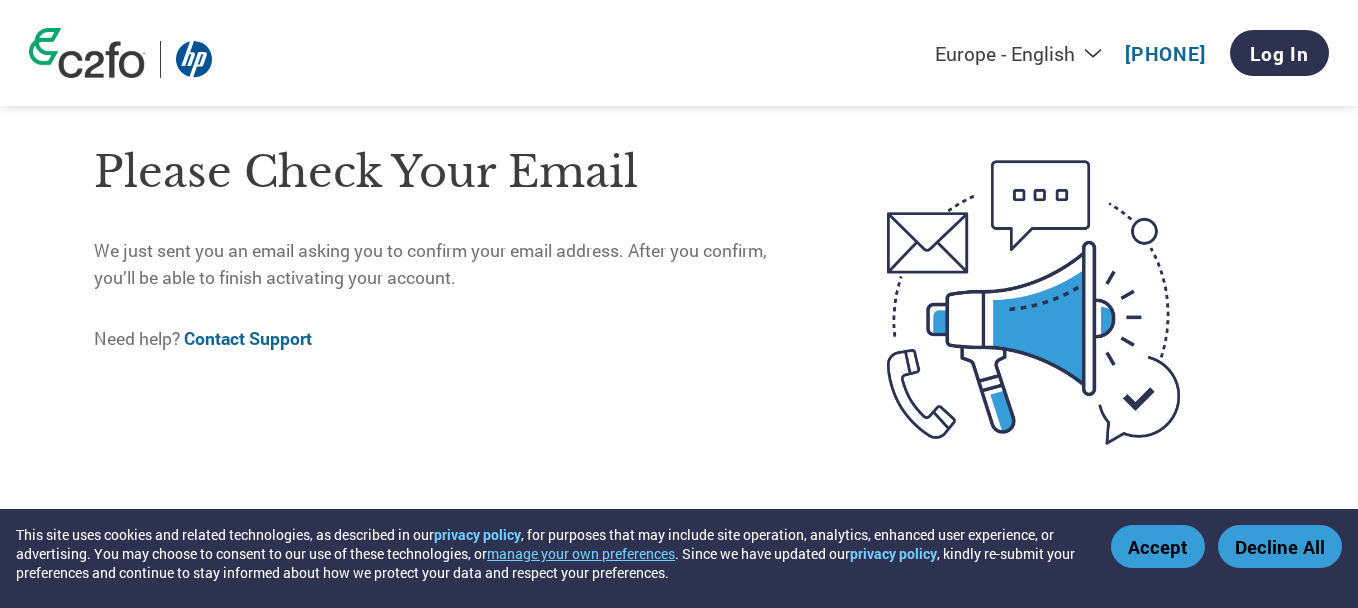 click on "Accept" at bounding box center [1158, 546] 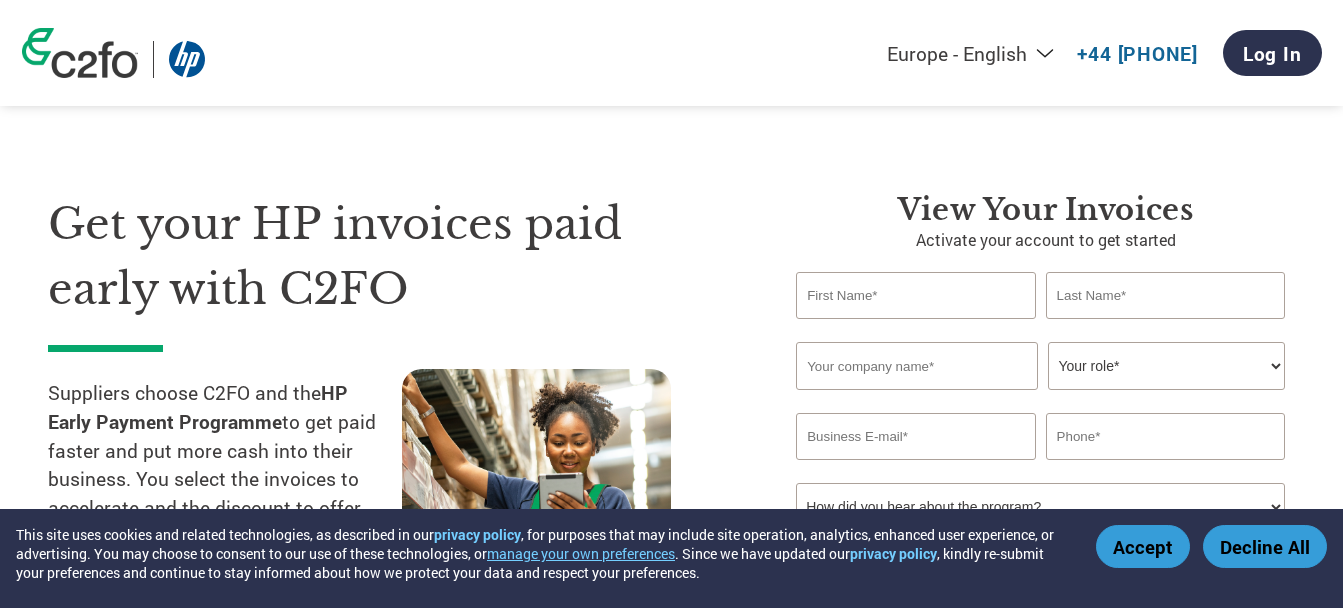 select on "en-GB" 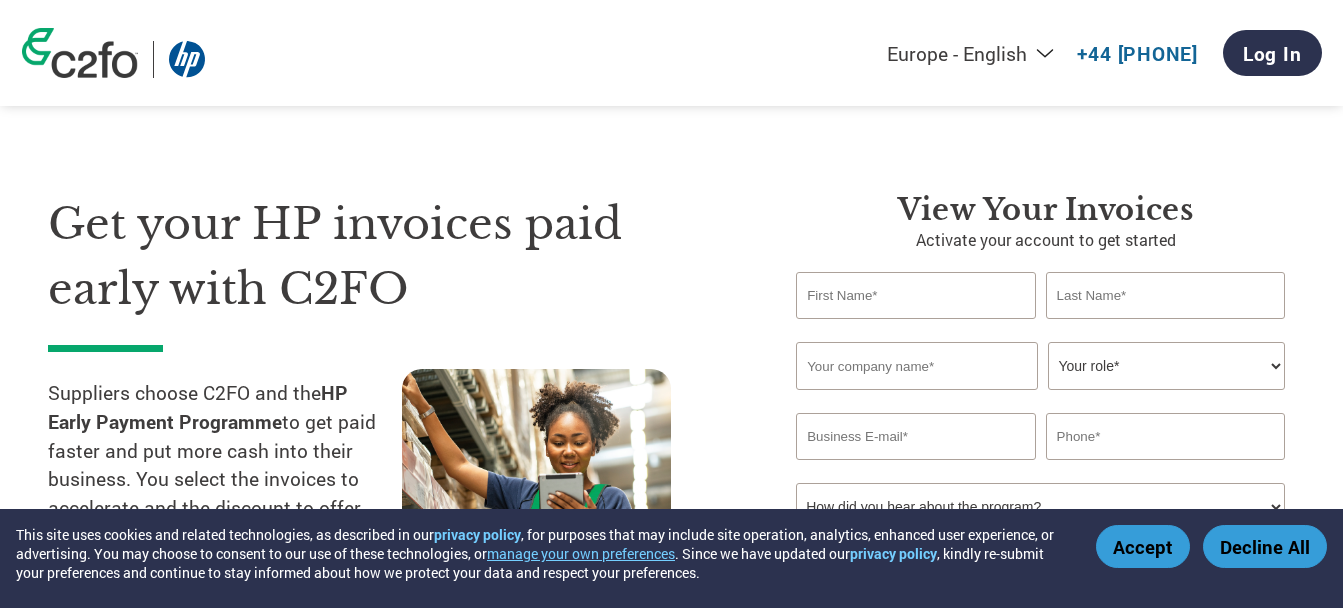 scroll, scrollTop: 0, scrollLeft: 0, axis: both 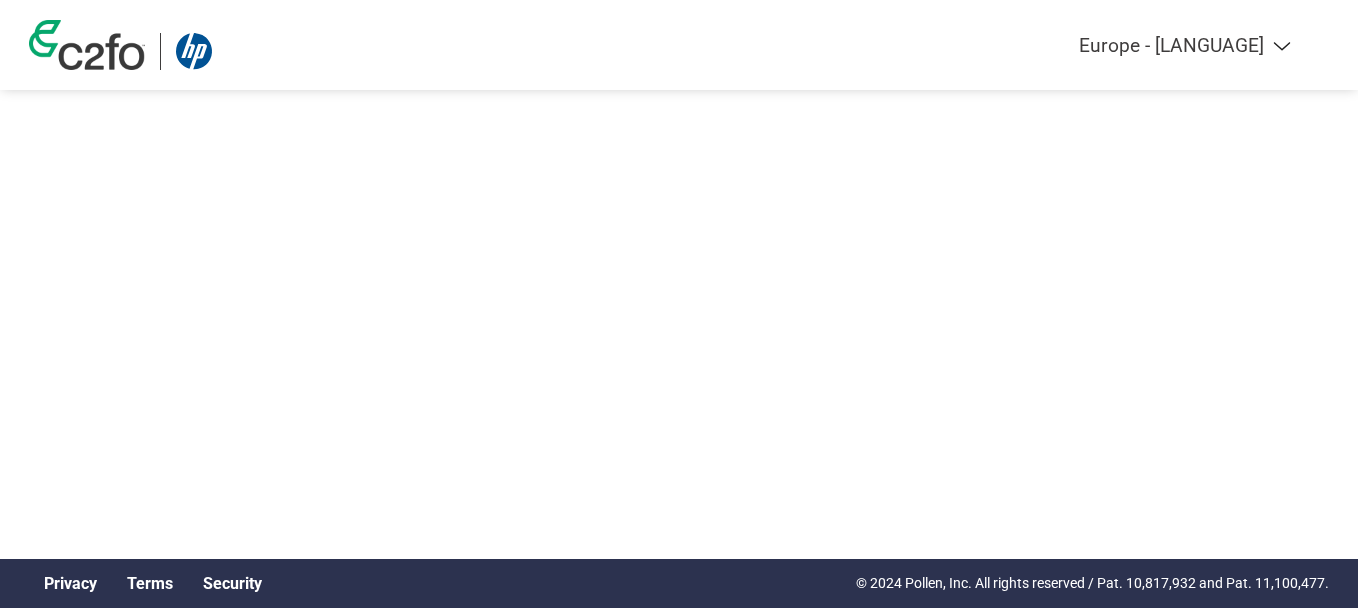 select on "en-GB" 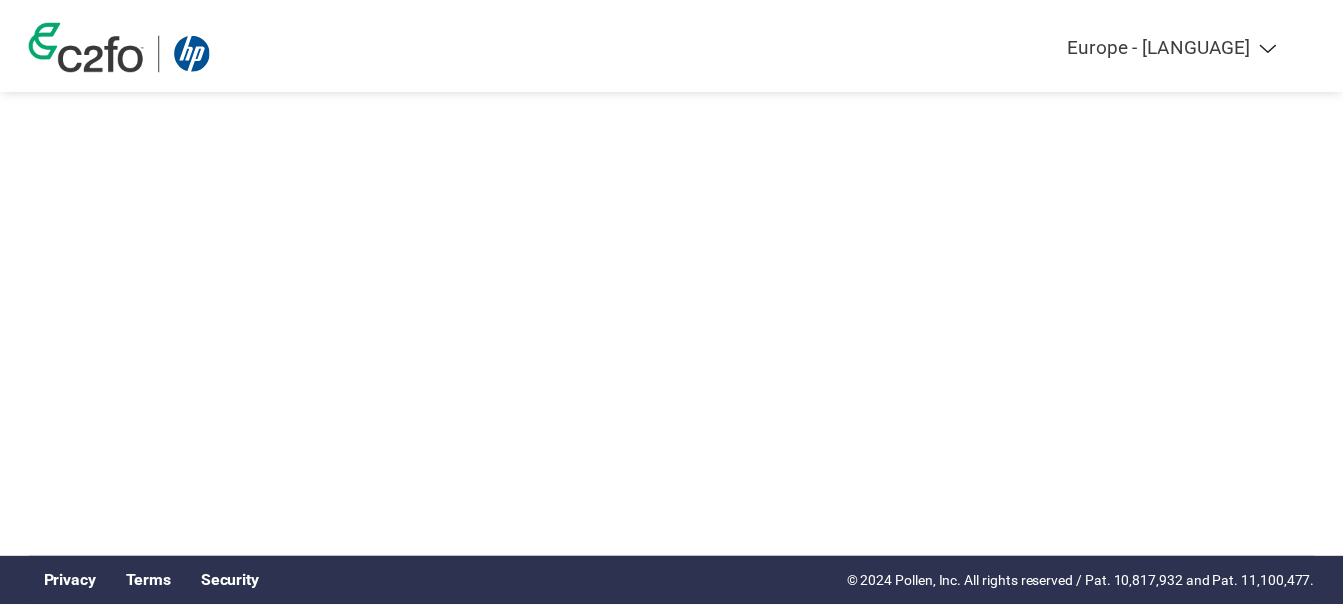 scroll, scrollTop: 0, scrollLeft: 0, axis: both 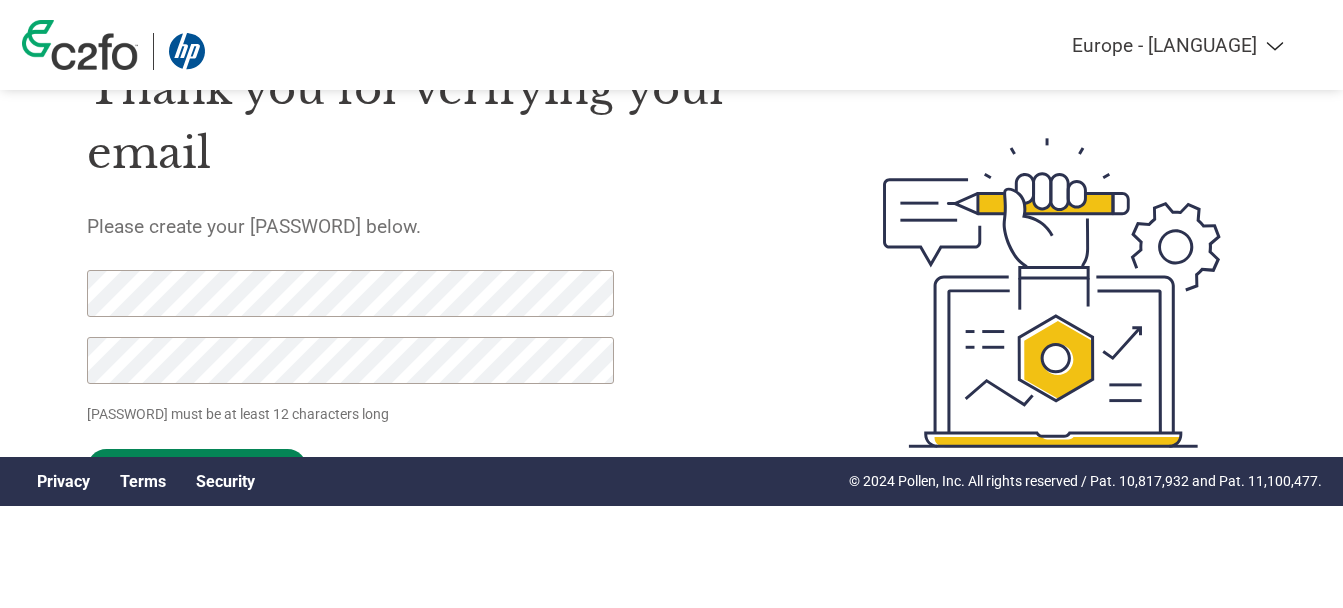 click on "Set [PASSWORD]" 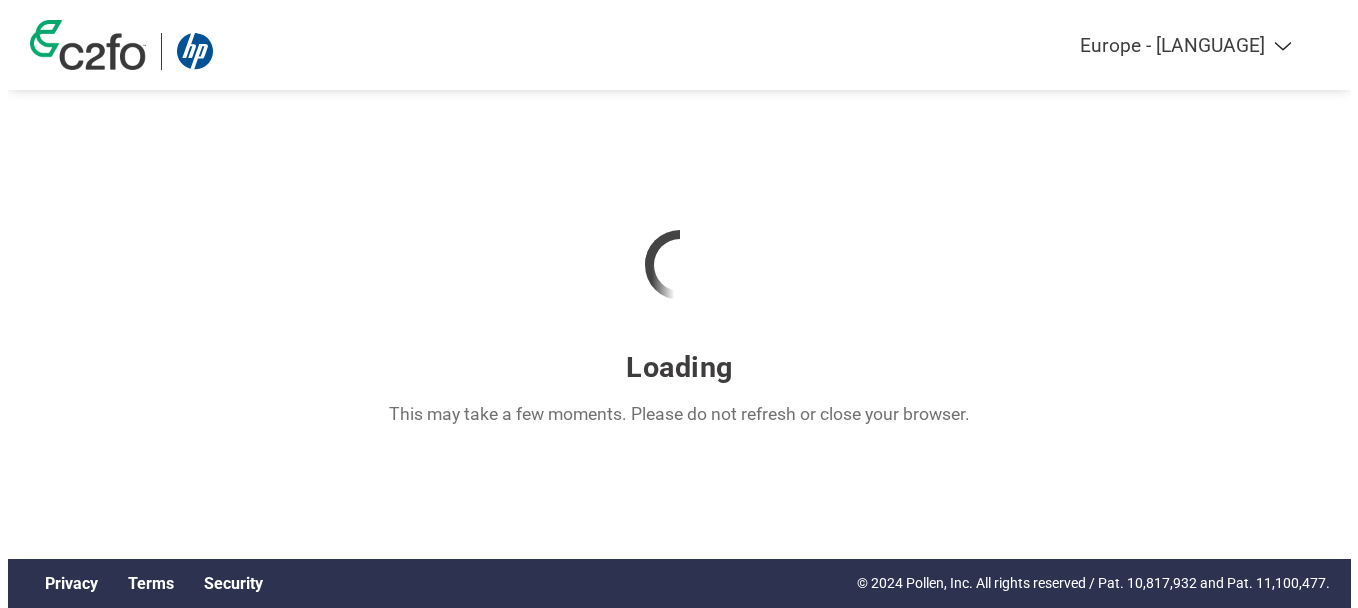 scroll, scrollTop: 0, scrollLeft: 0, axis: both 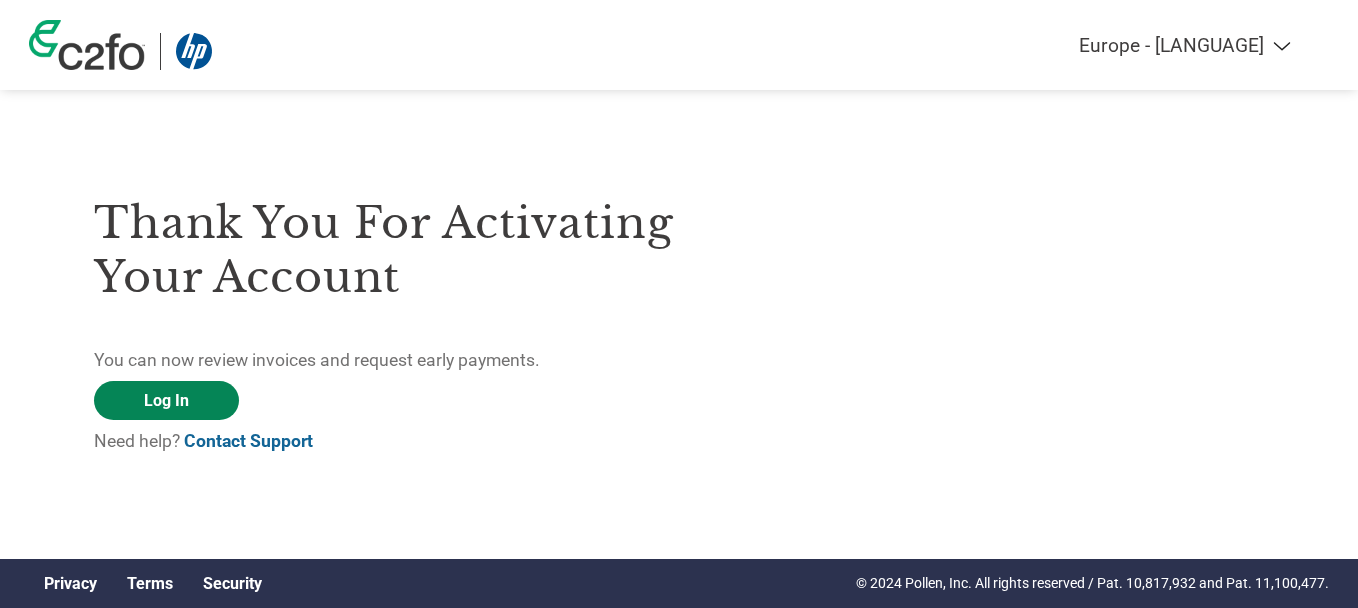 click on "Log In" at bounding box center [166, 400] 